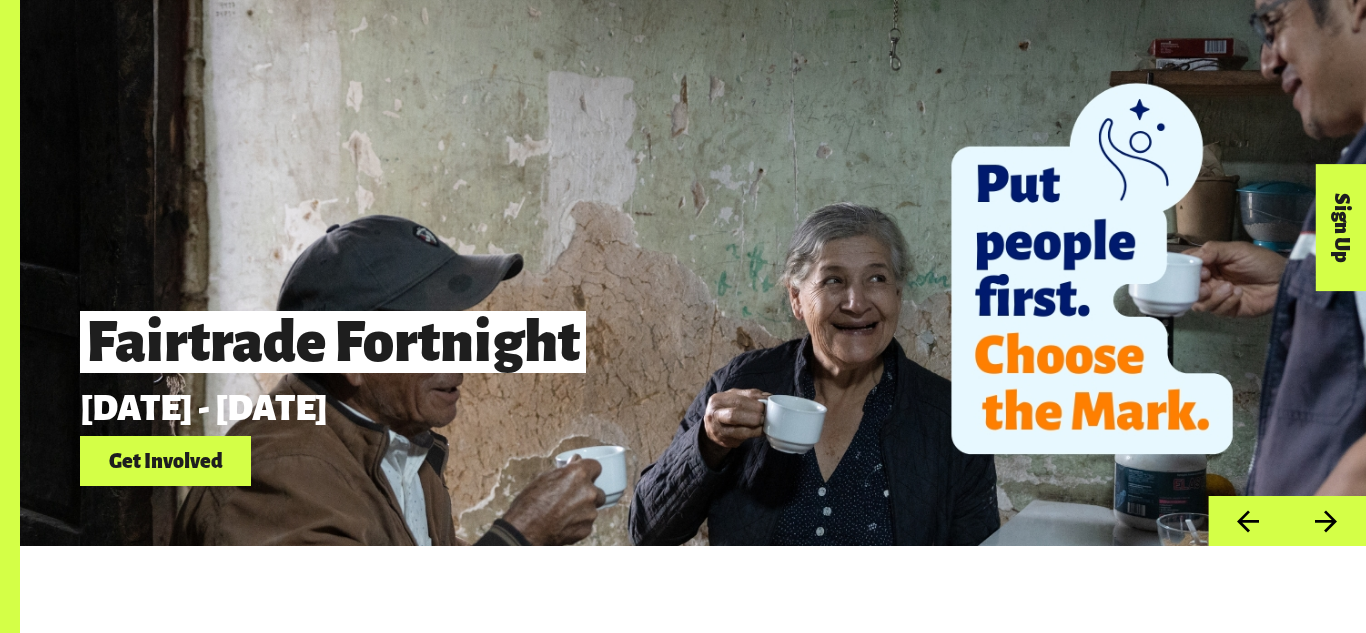 scroll, scrollTop: 192, scrollLeft: 0, axis: vertical 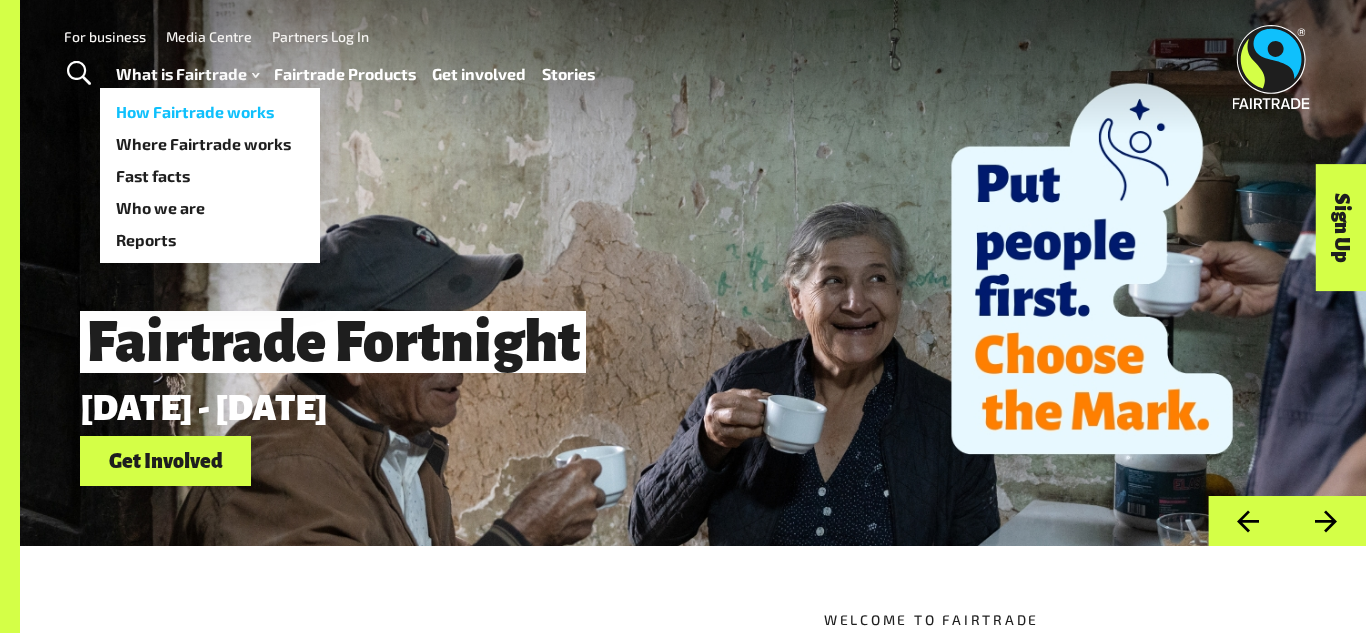 click on "How Fairtrade works" at bounding box center [210, 112] 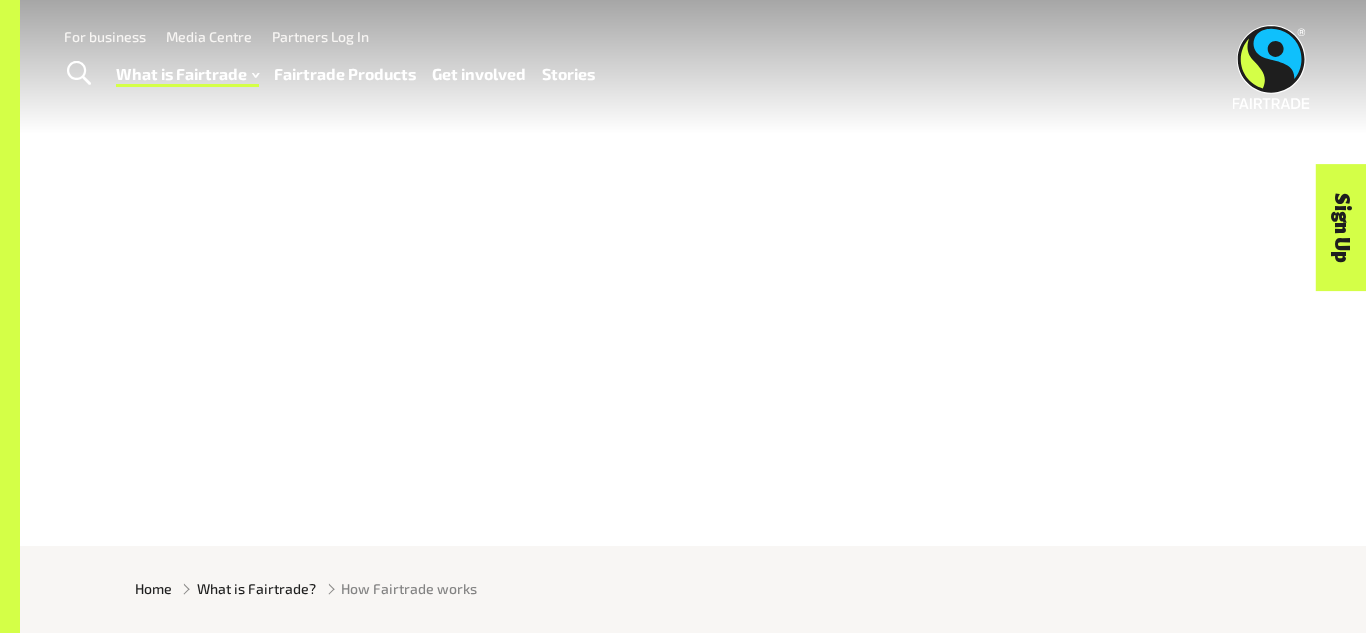 scroll, scrollTop: 0, scrollLeft: 0, axis: both 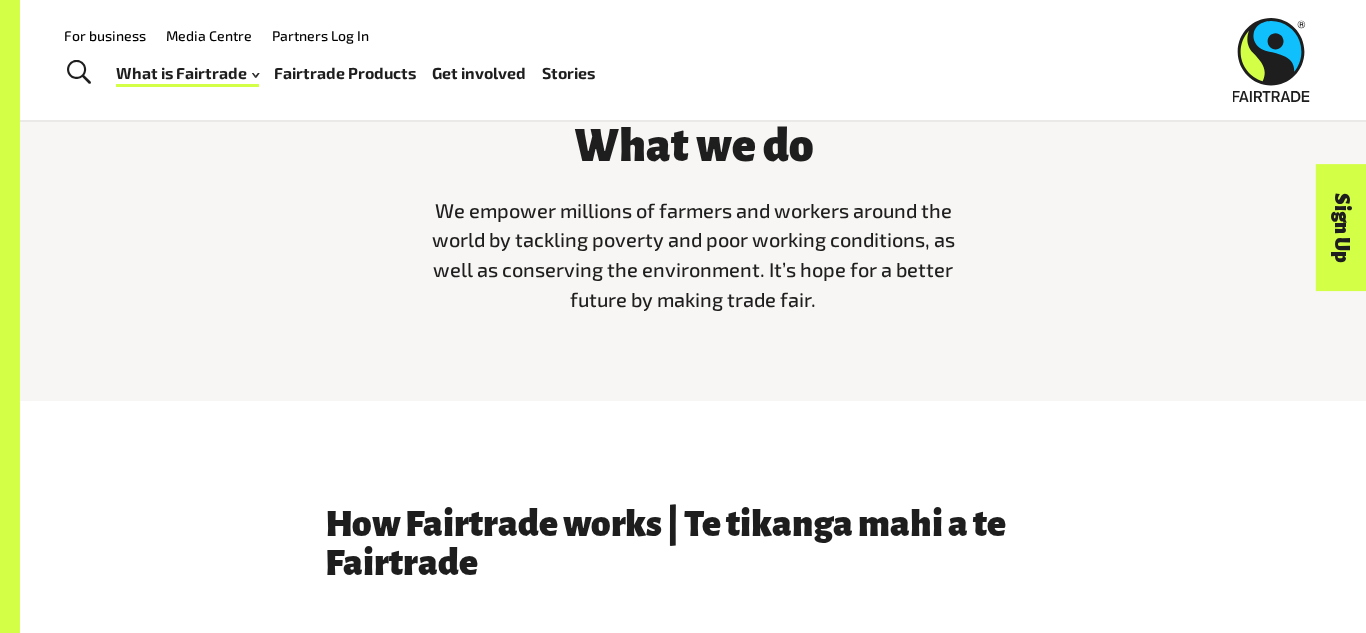click at bounding box center (79, 73) 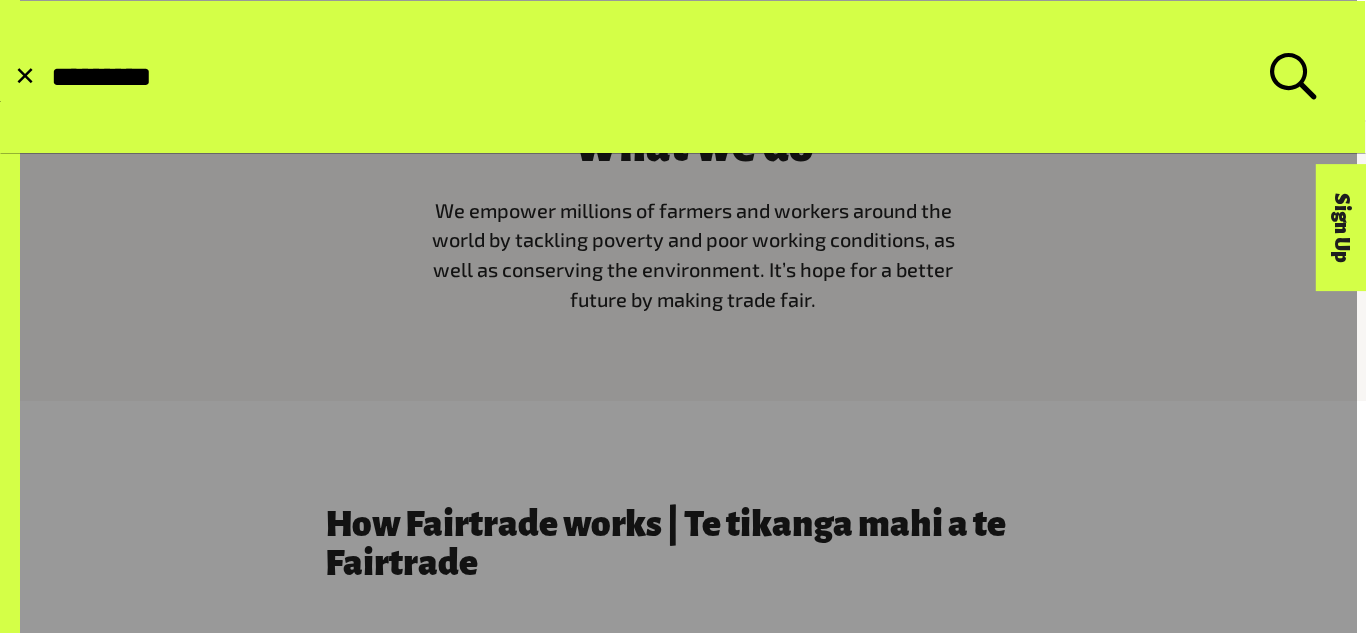 type on "*********" 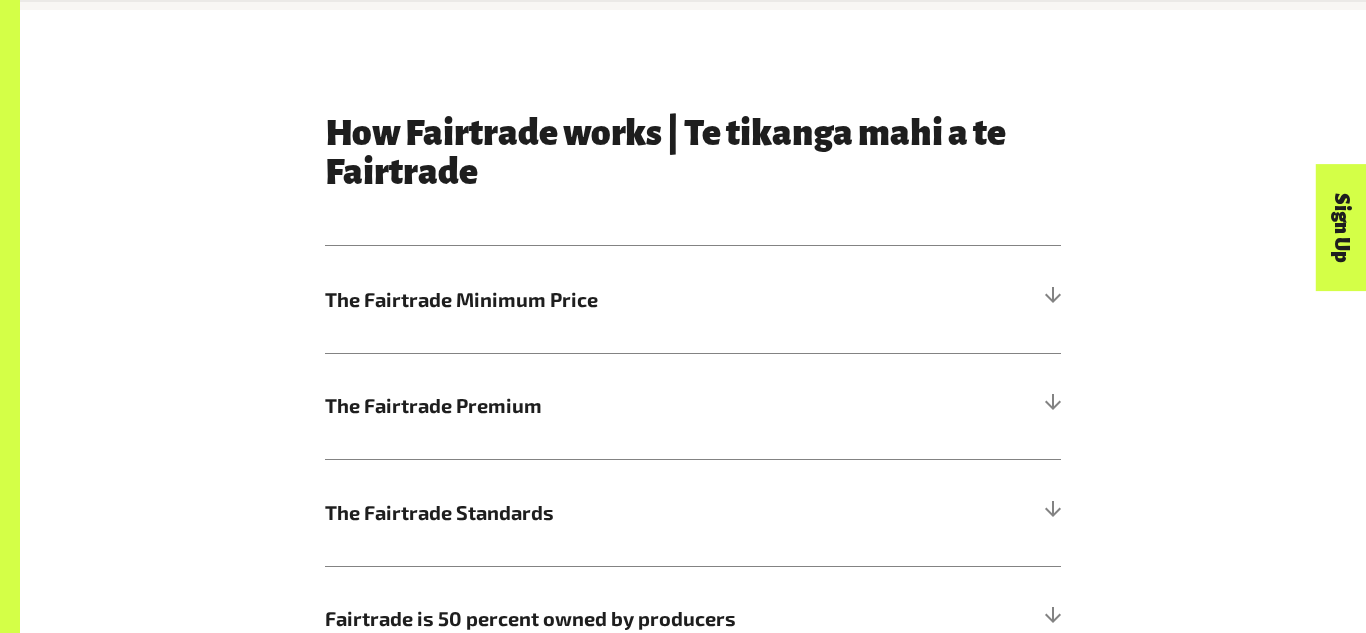 scroll, scrollTop: 983, scrollLeft: 0, axis: vertical 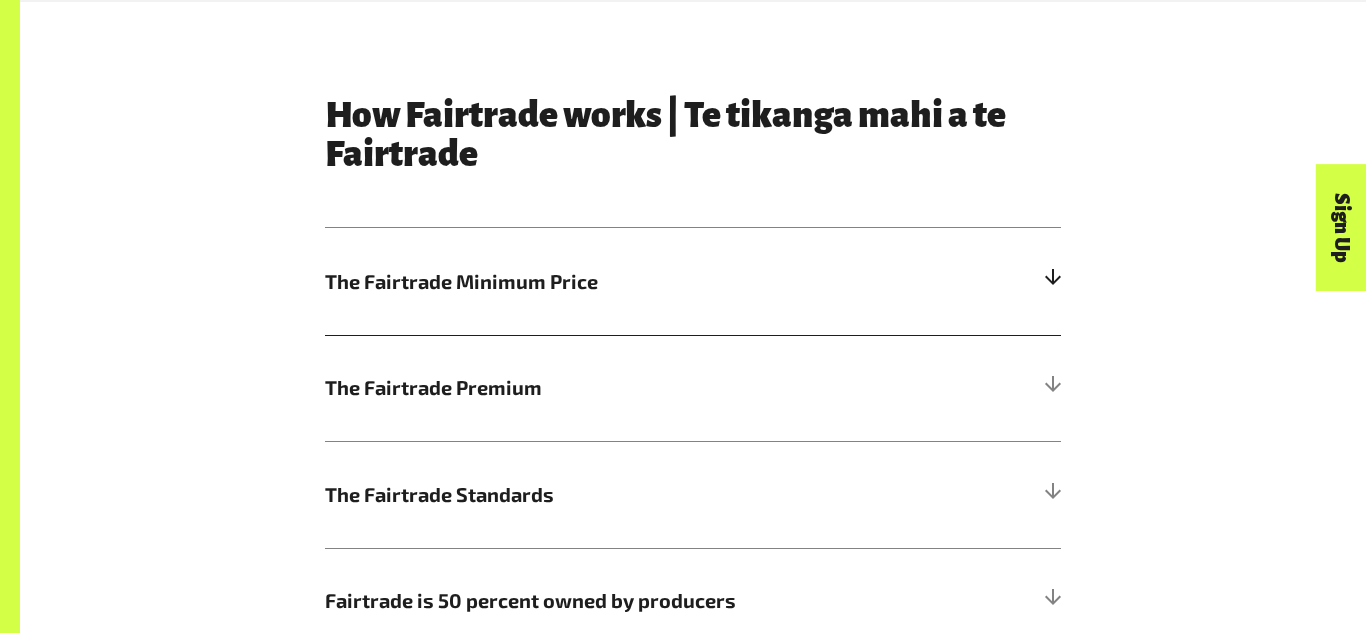 click on "The Fairtrade Minimum Price" at bounding box center [601, 282] 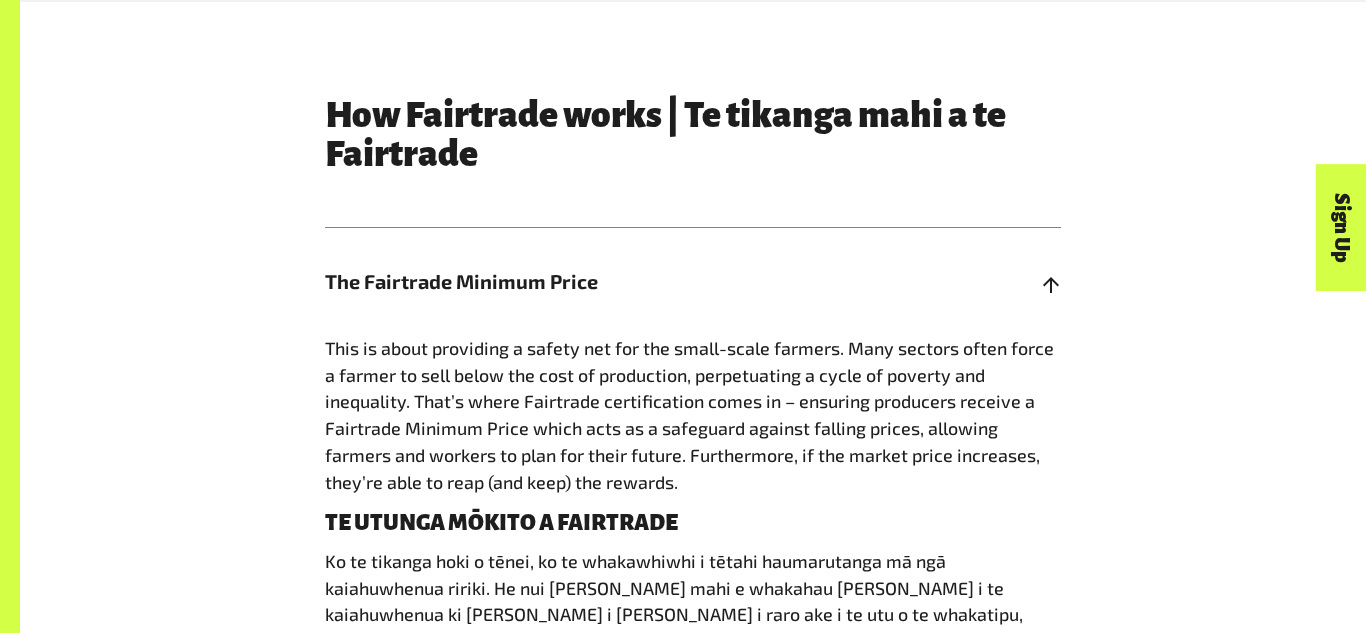 click on "The Fairtrade Minimum Price" at bounding box center [601, 282] 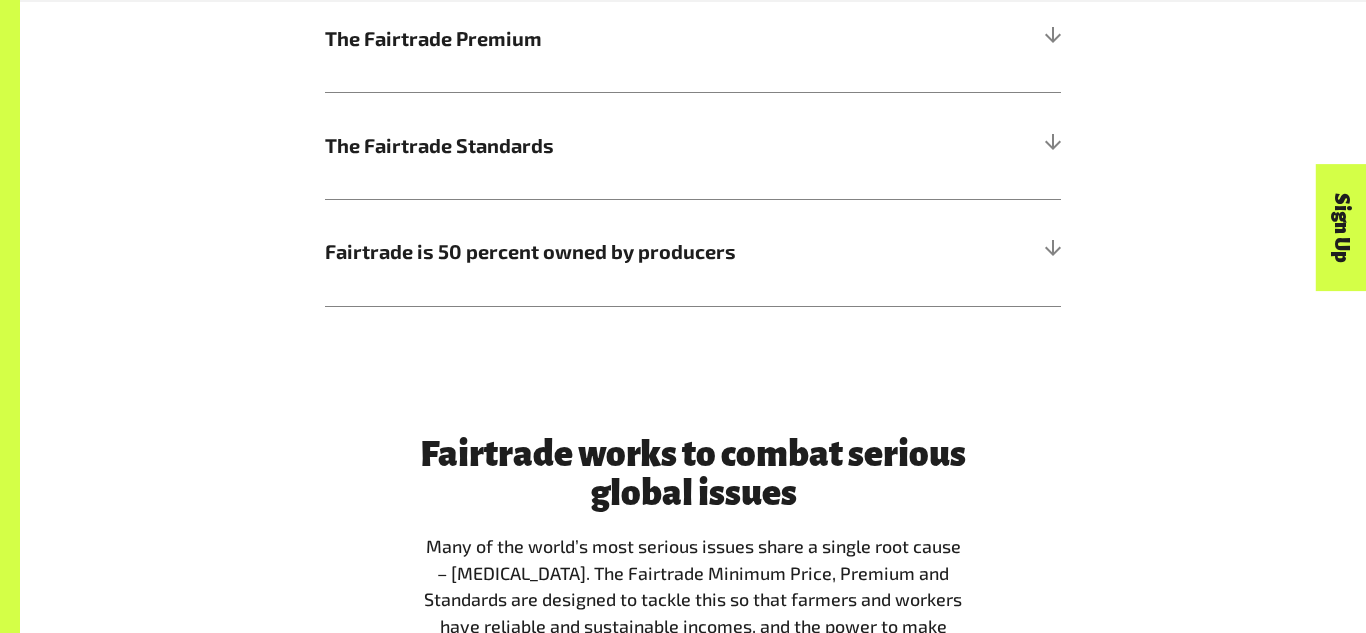 scroll, scrollTop: 1336, scrollLeft: 0, axis: vertical 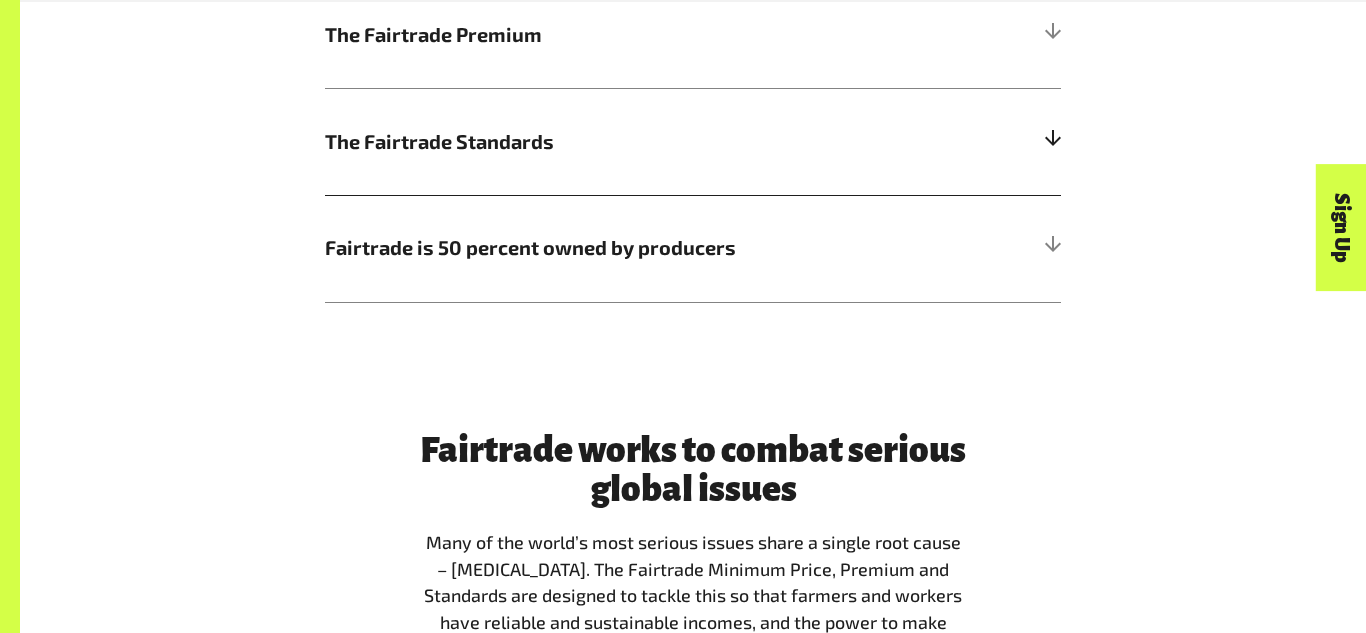 click on "The Fairtrade Standards" at bounding box center [601, 142] 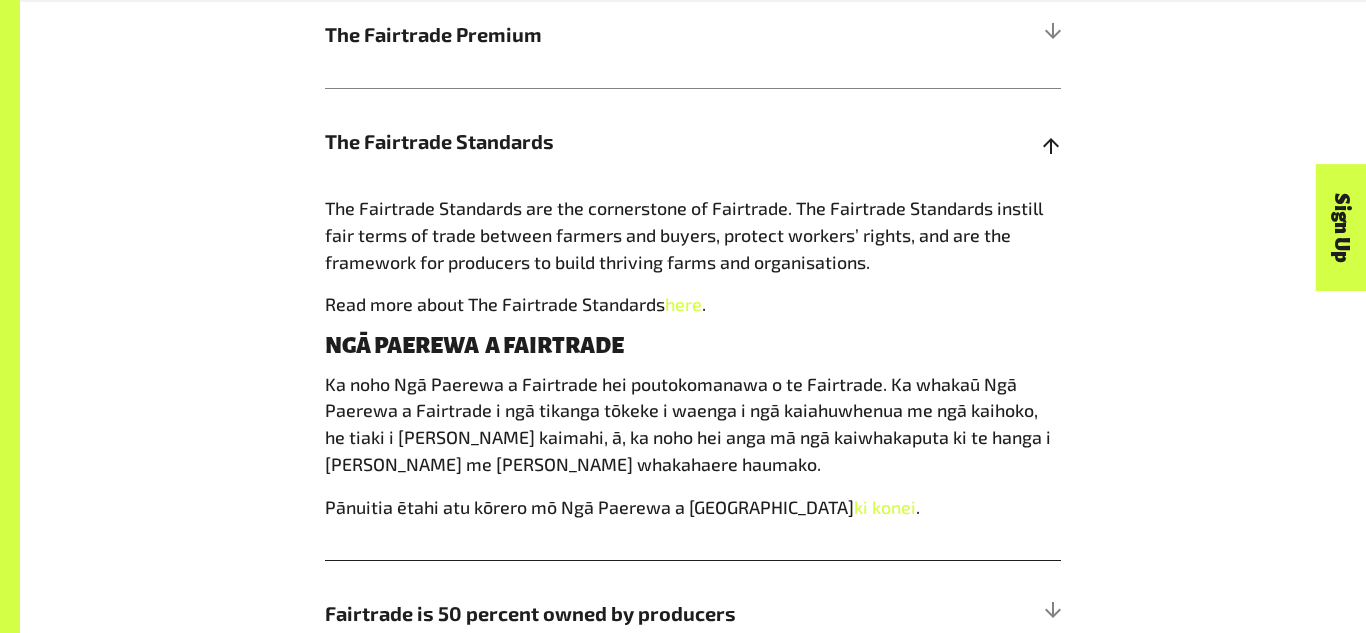 click on "The Fairtrade Standards" at bounding box center [601, 142] 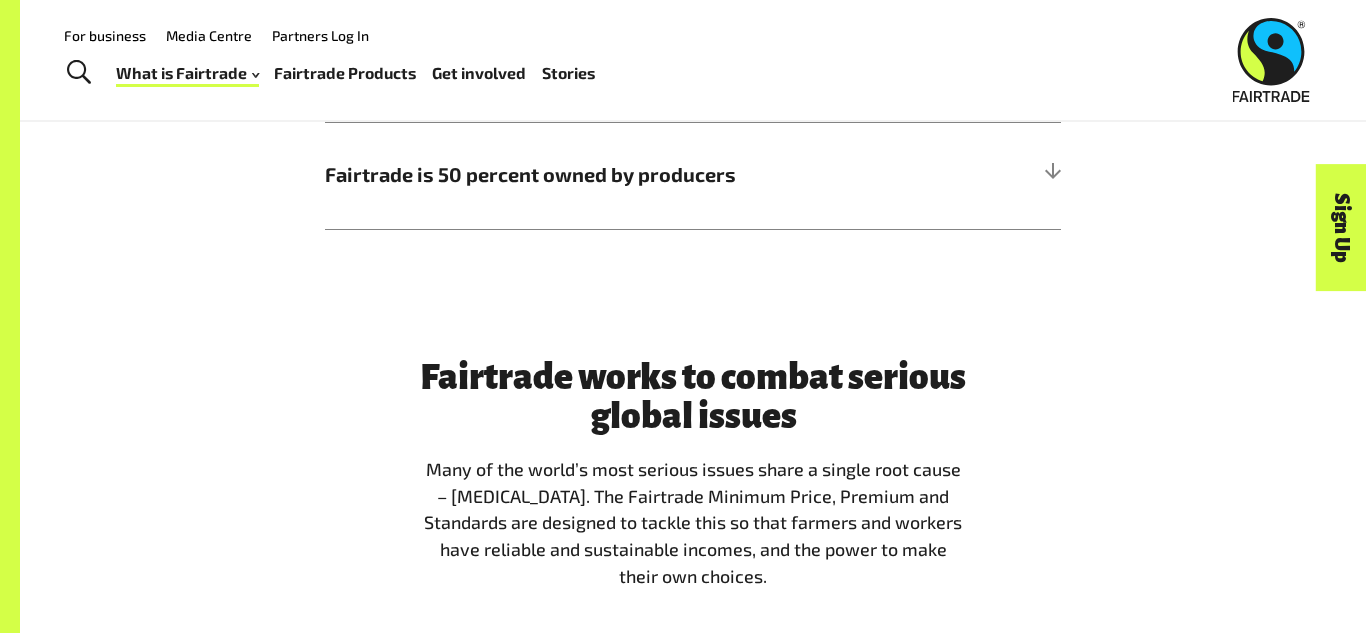 scroll, scrollTop: 0, scrollLeft: 0, axis: both 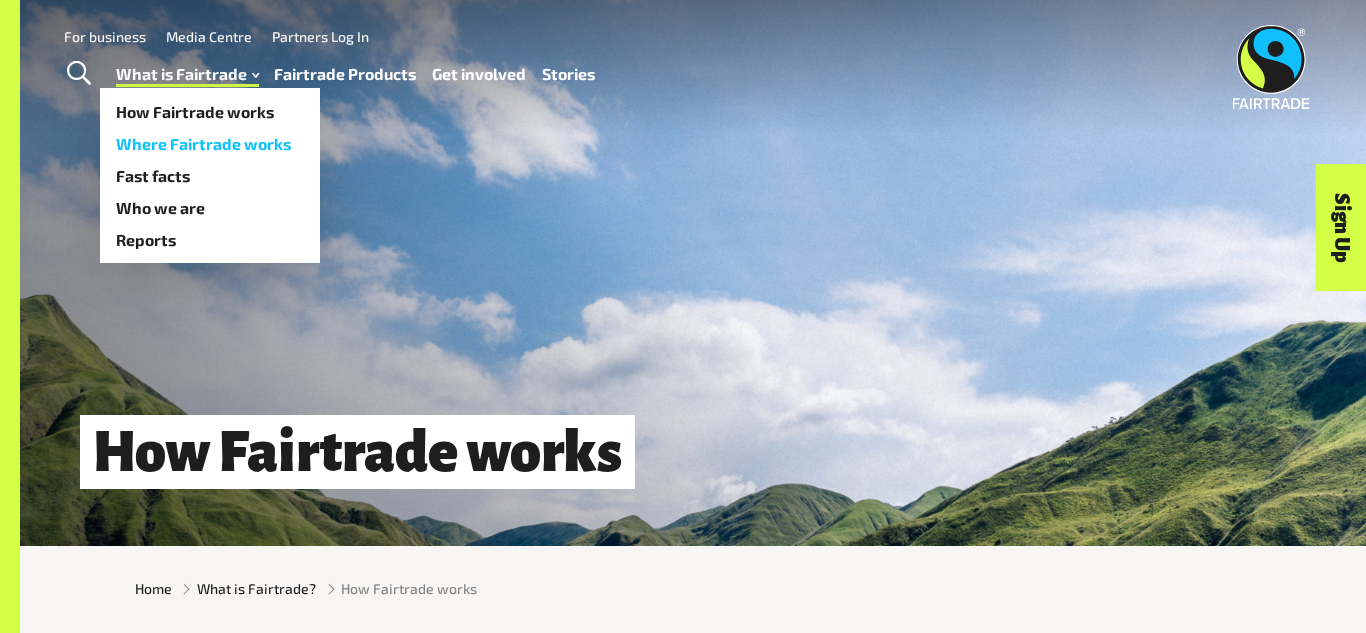 click on "Where Fairtrade works" at bounding box center [210, 144] 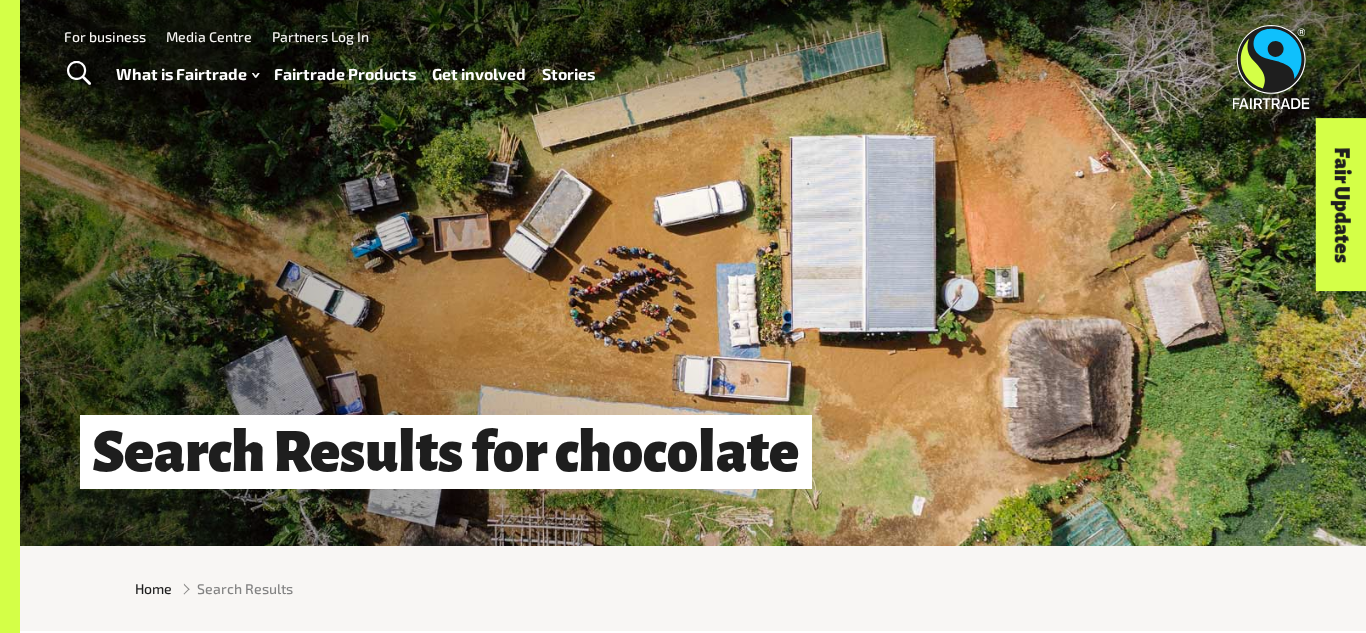 scroll, scrollTop: 0, scrollLeft: 0, axis: both 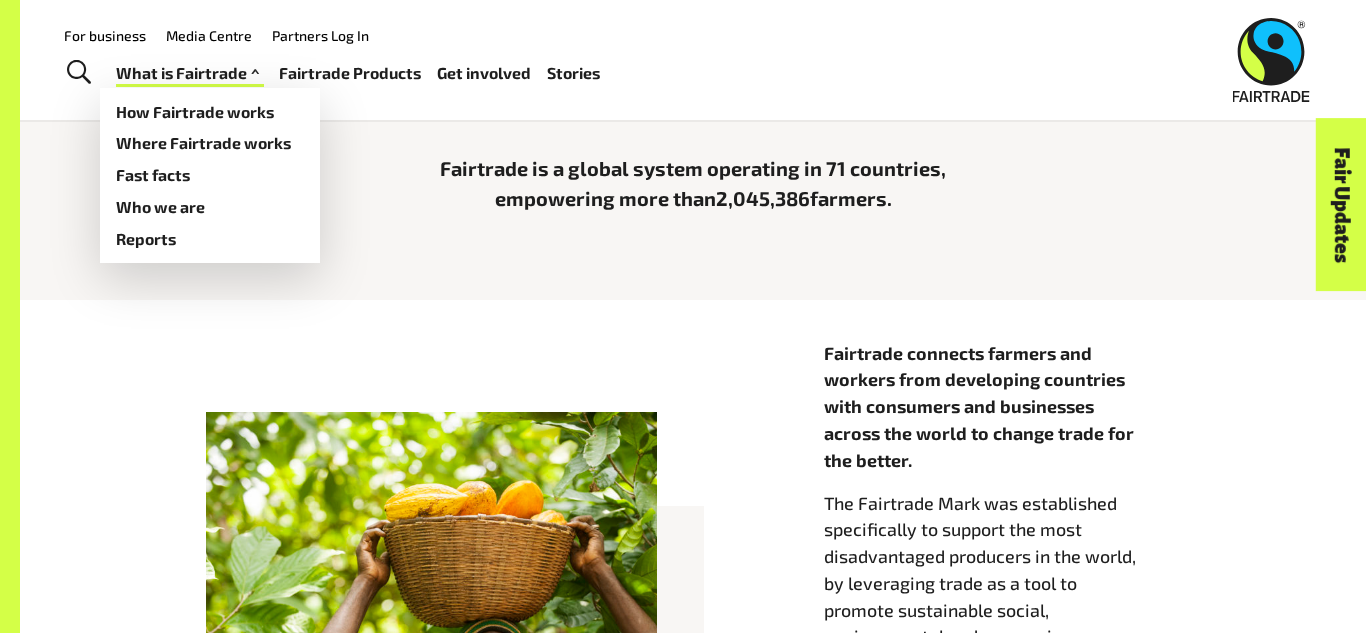 click on "What is Fairtrade" at bounding box center [190, 73] 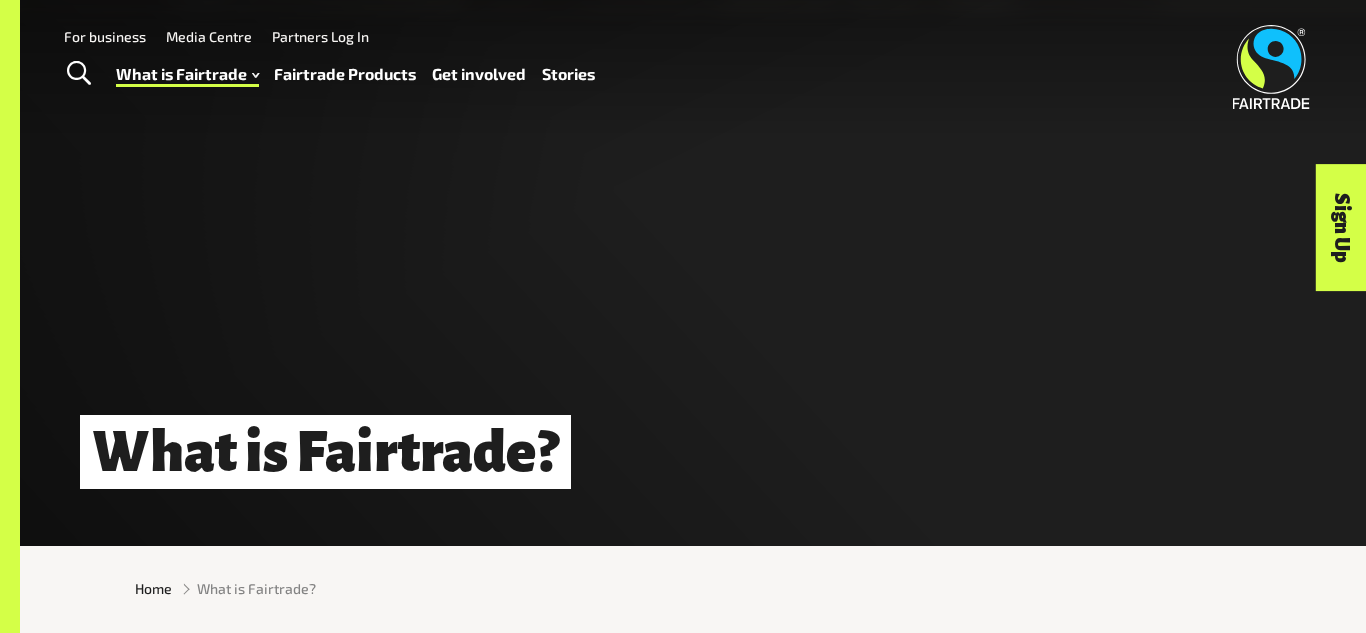 scroll, scrollTop: 0, scrollLeft: 0, axis: both 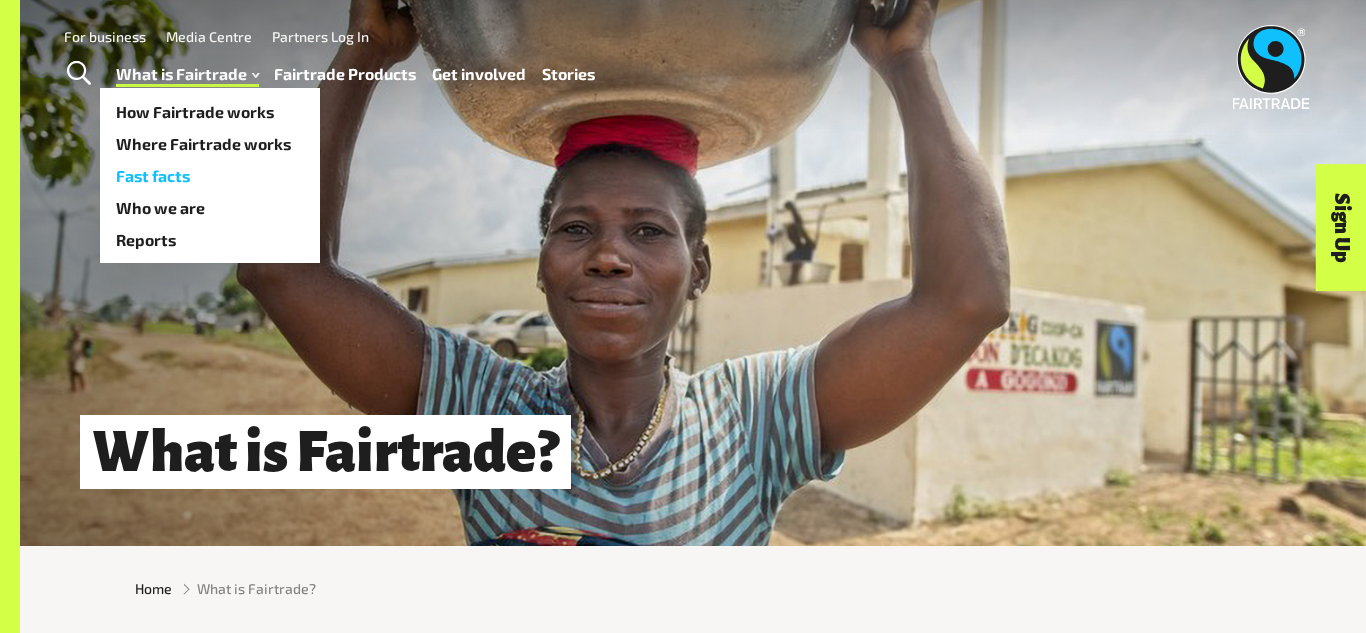 click on "Fast facts" at bounding box center [210, 176] 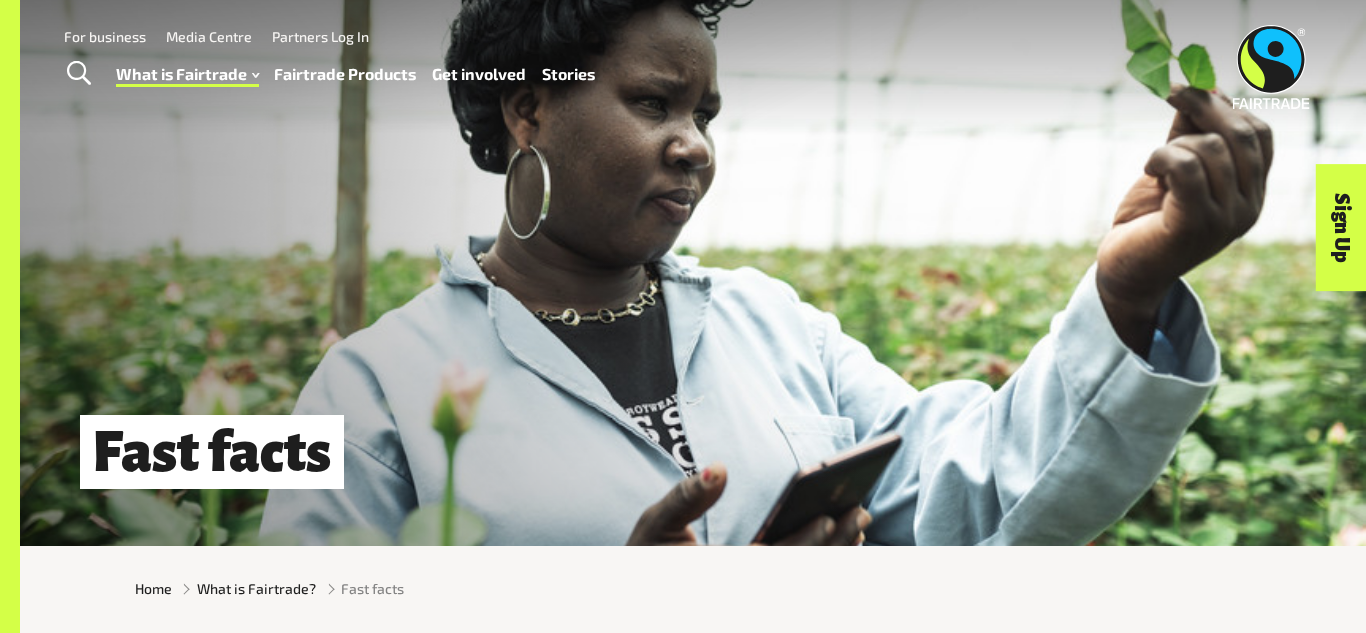 scroll, scrollTop: 0, scrollLeft: 0, axis: both 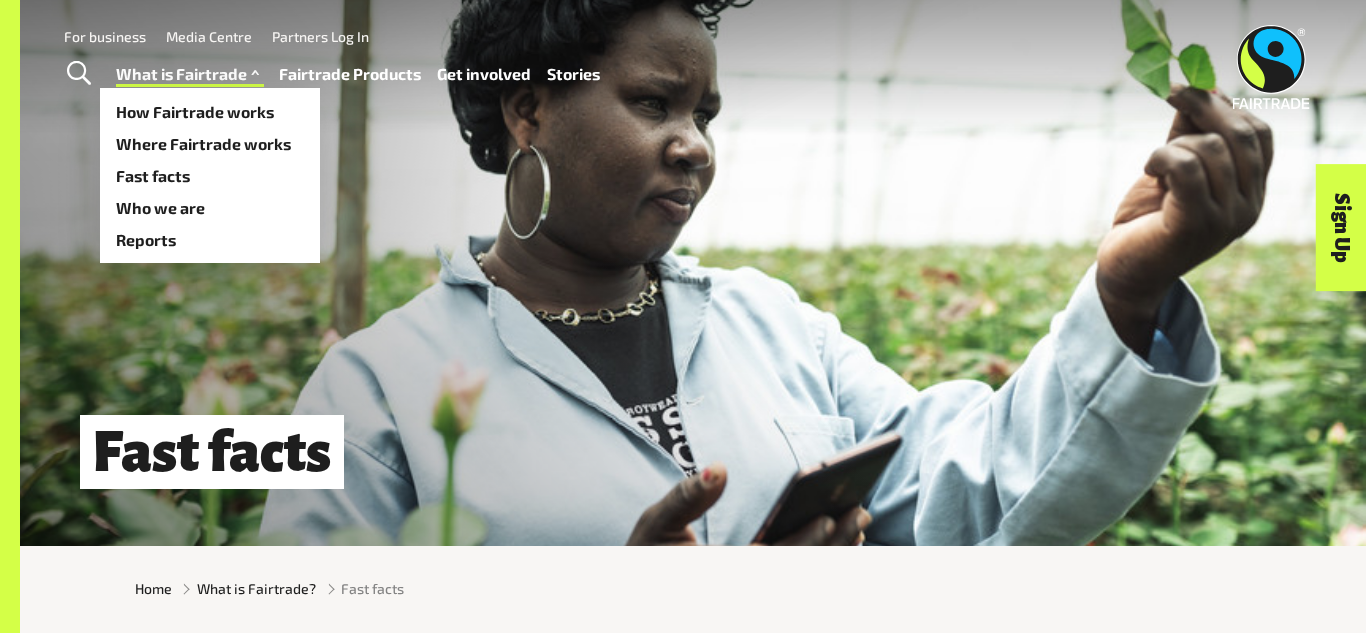 click on "What is Fairtrade" at bounding box center [190, 74] 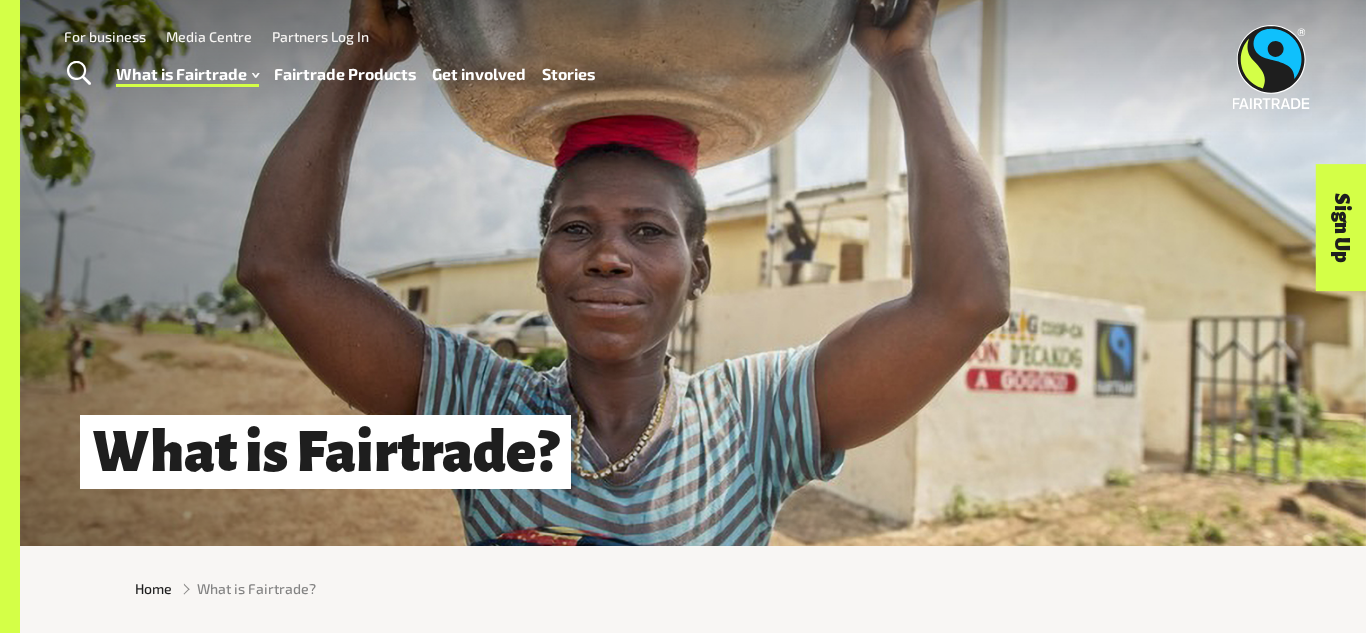 scroll, scrollTop: 0, scrollLeft: 0, axis: both 